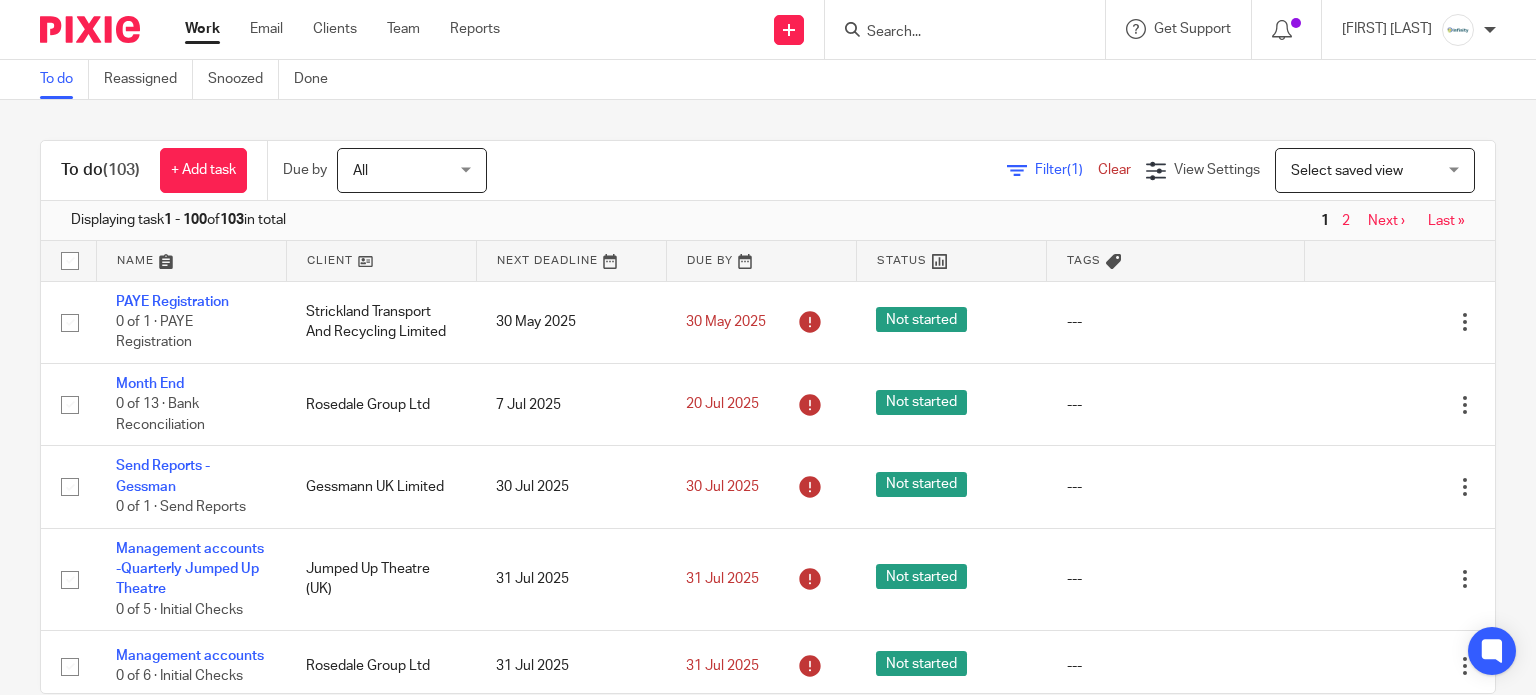 scroll, scrollTop: 0, scrollLeft: 0, axis: both 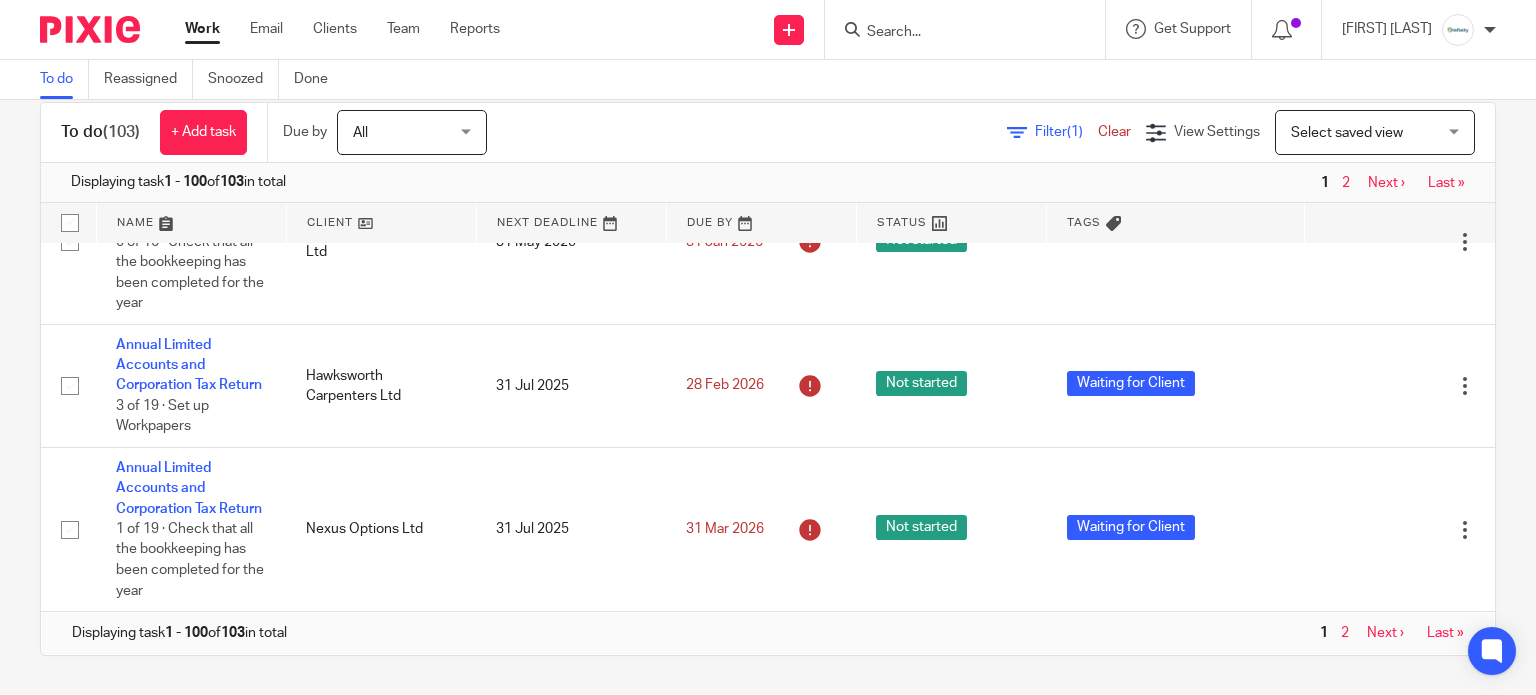 click on "Next ›" at bounding box center [1385, 633] 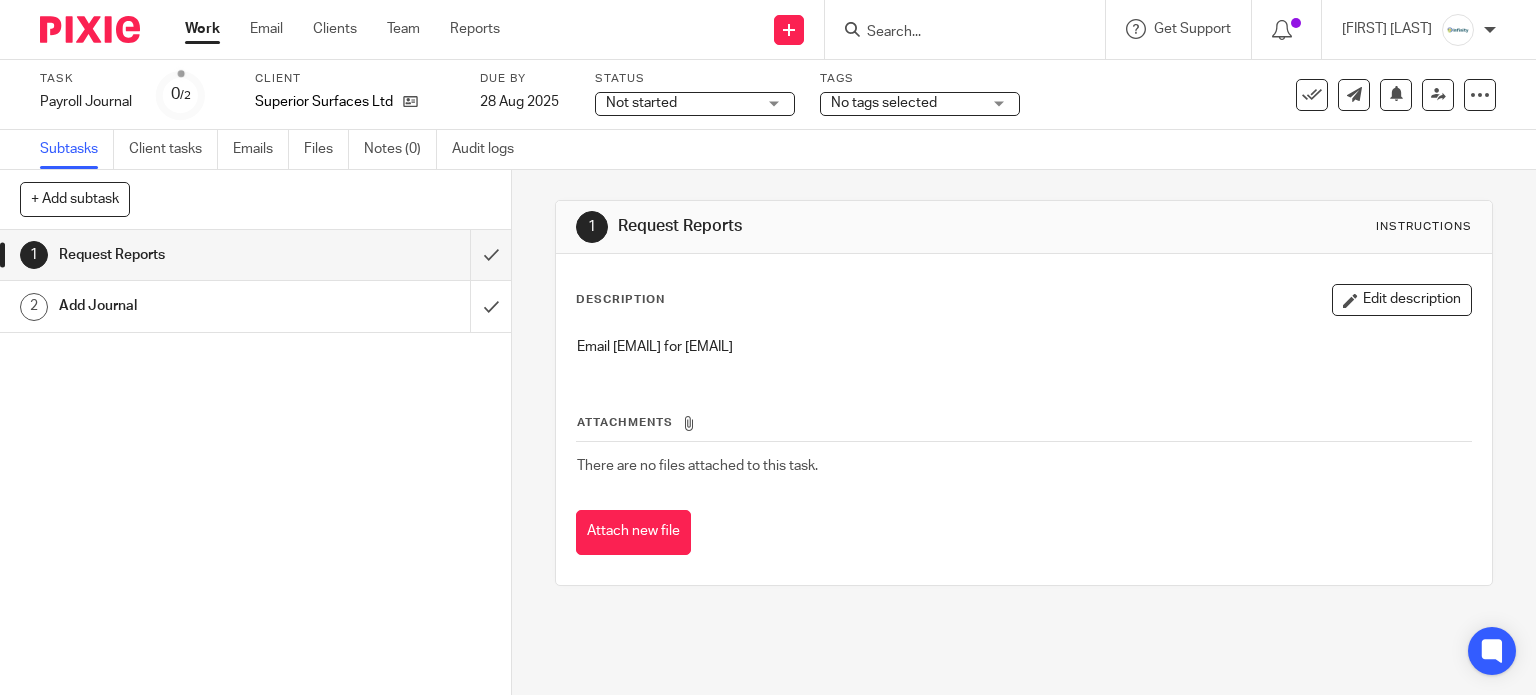 scroll, scrollTop: 0, scrollLeft: 0, axis: both 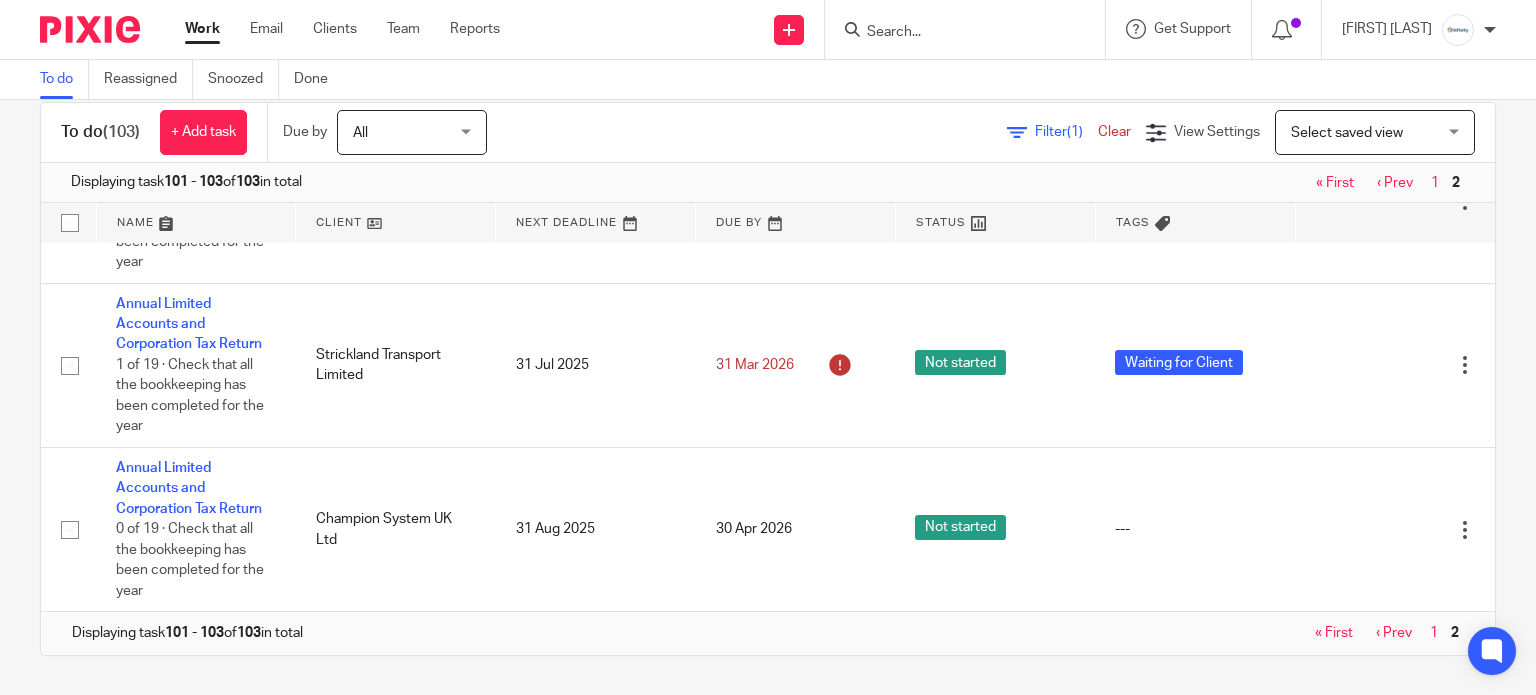 click on "‹ Prev" at bounding box center (1394, 633) 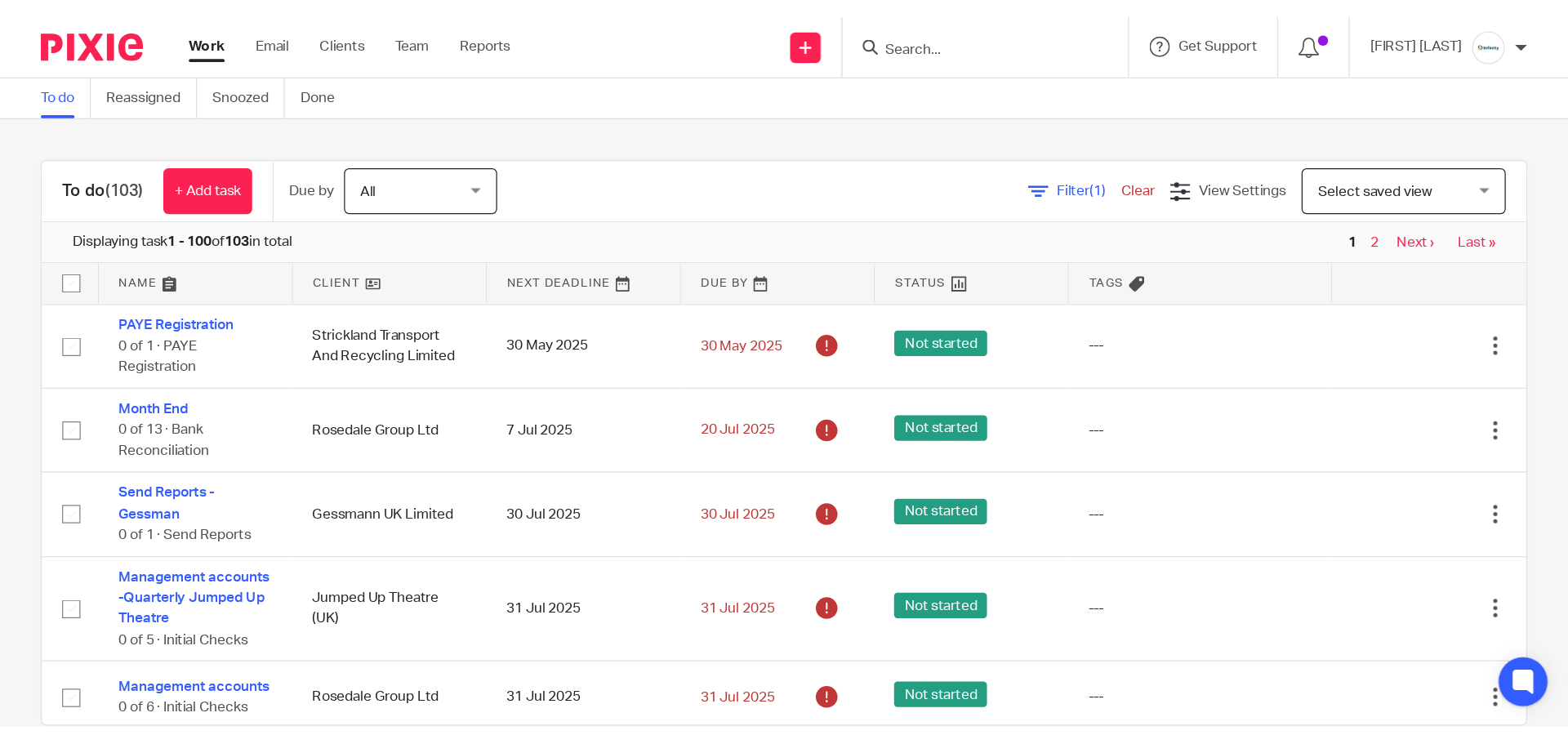 scroll, scrollTop: 0, scrollLeft: 0, axis: both 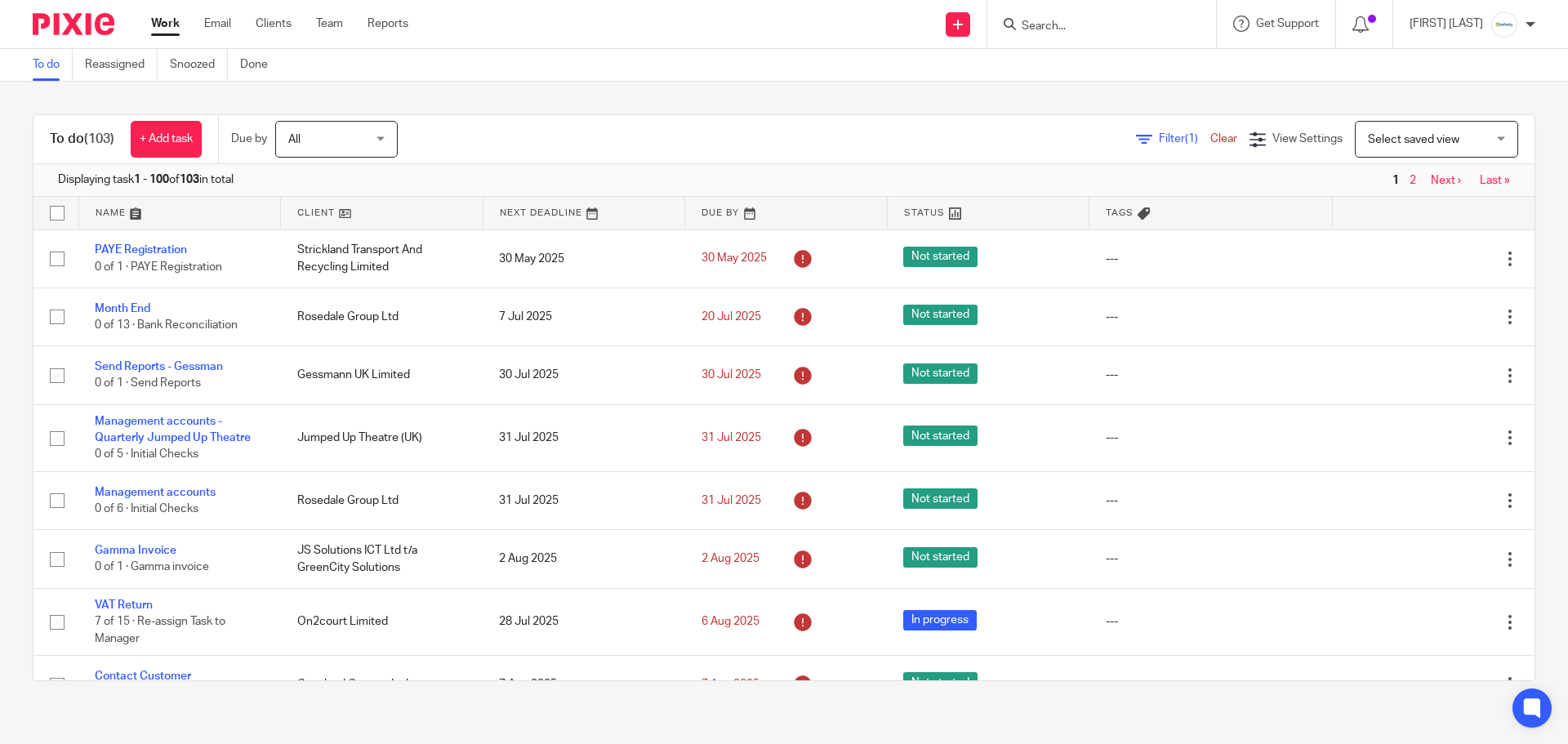 click at bounding box center (1107, 24) 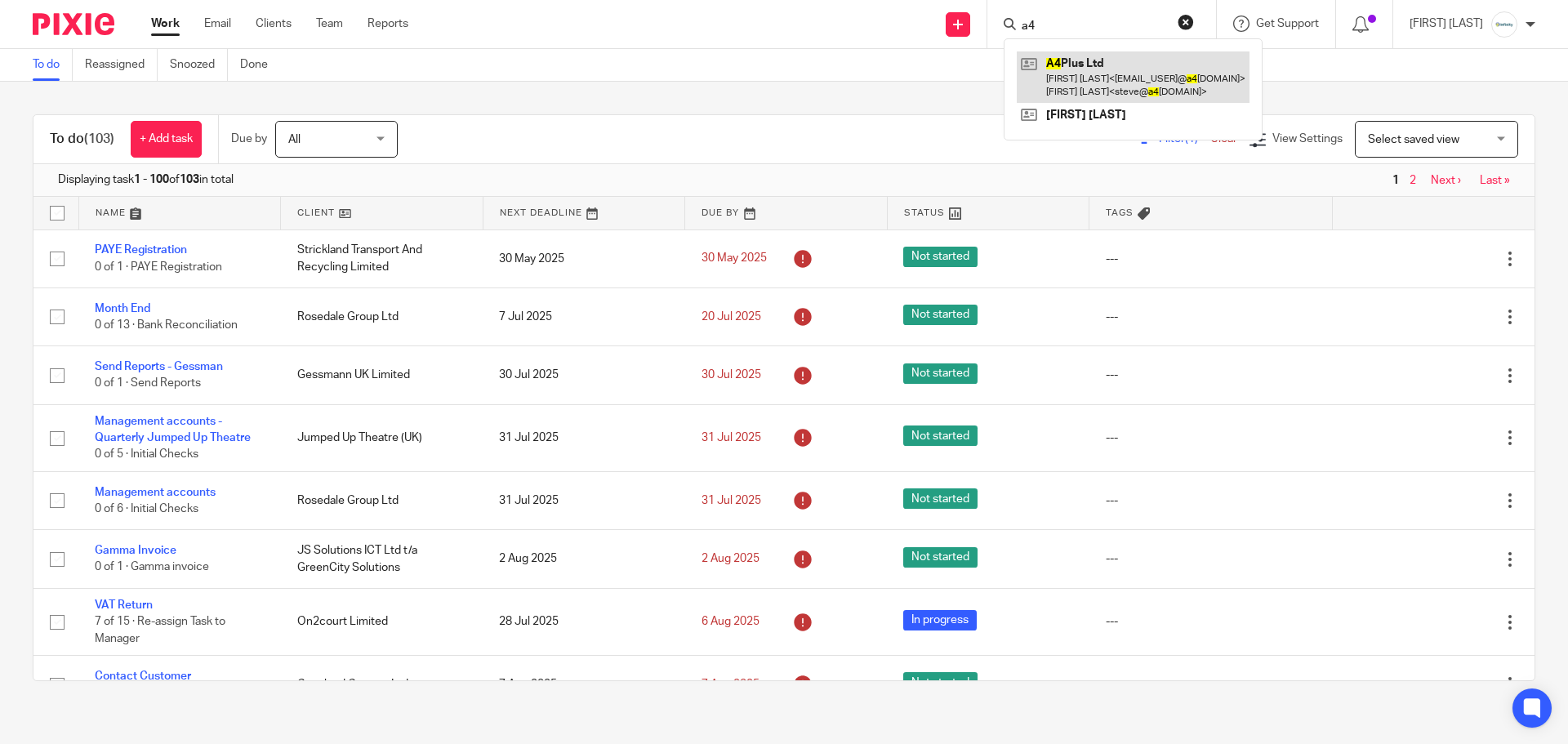 type on "a4" 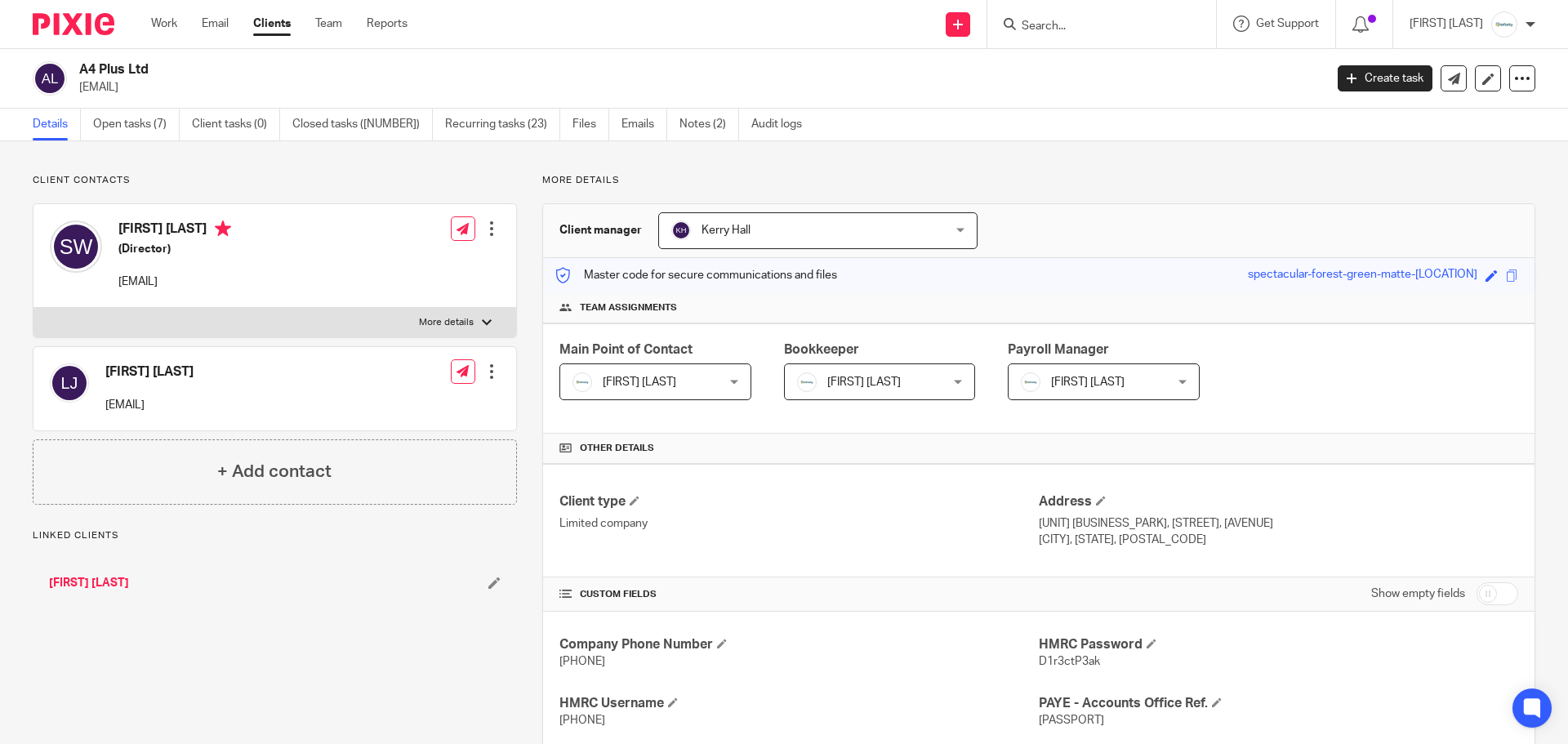 scroll, scrollTop: 0, scrollLeft: 0, axis: both 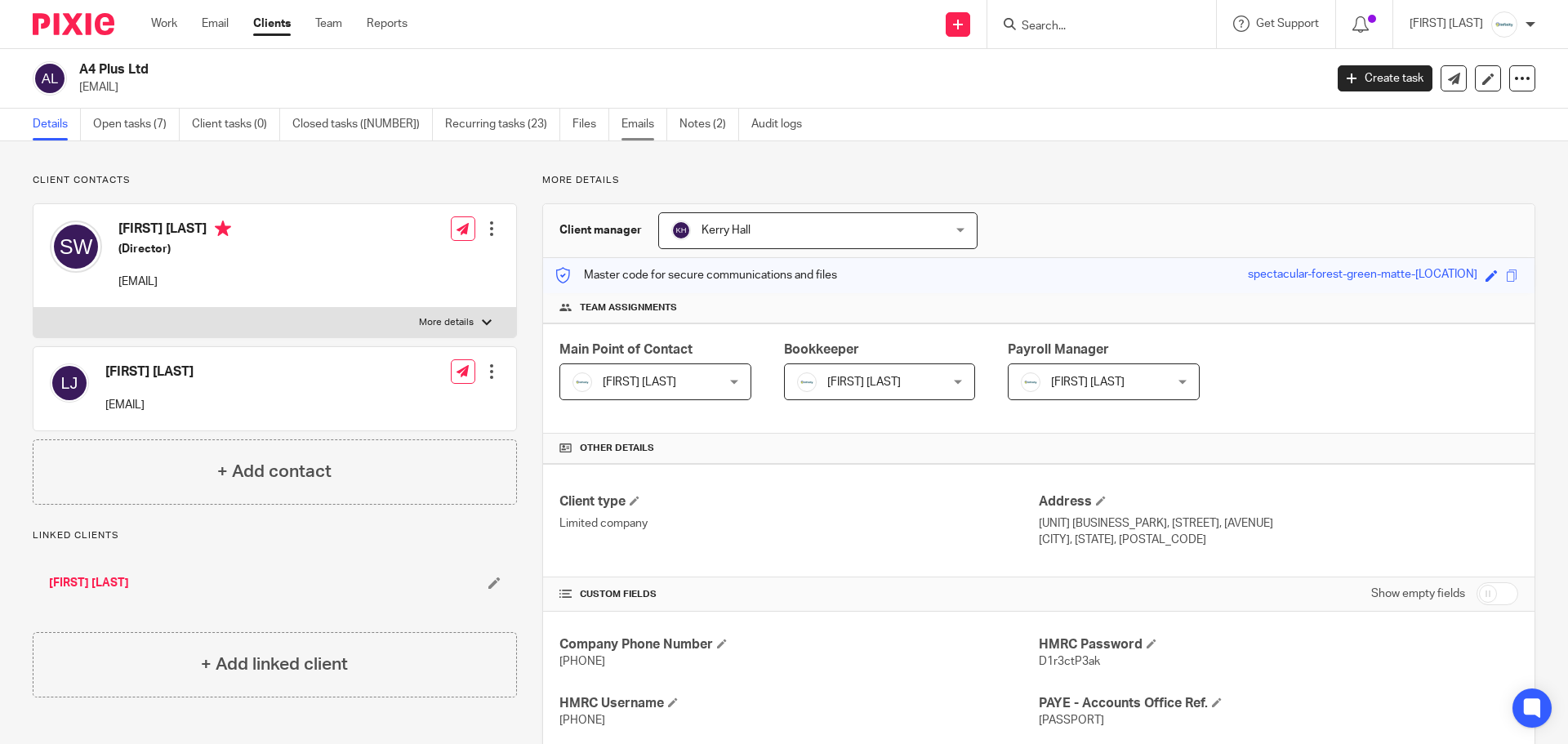 click on "Emails" at bounding box center (644, 124) 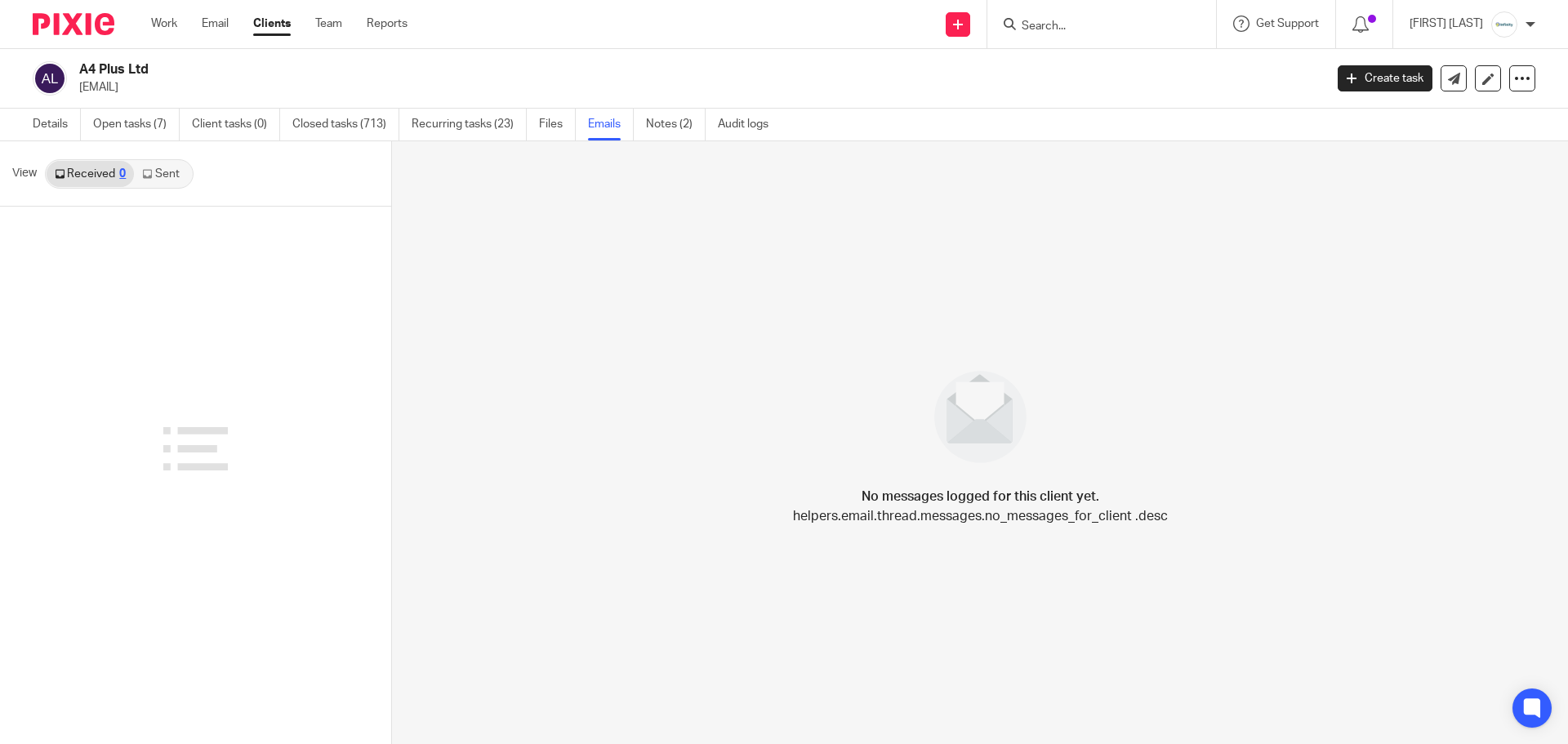 scroll, scrollTop: 0, scrollLeft: 0, axis: both 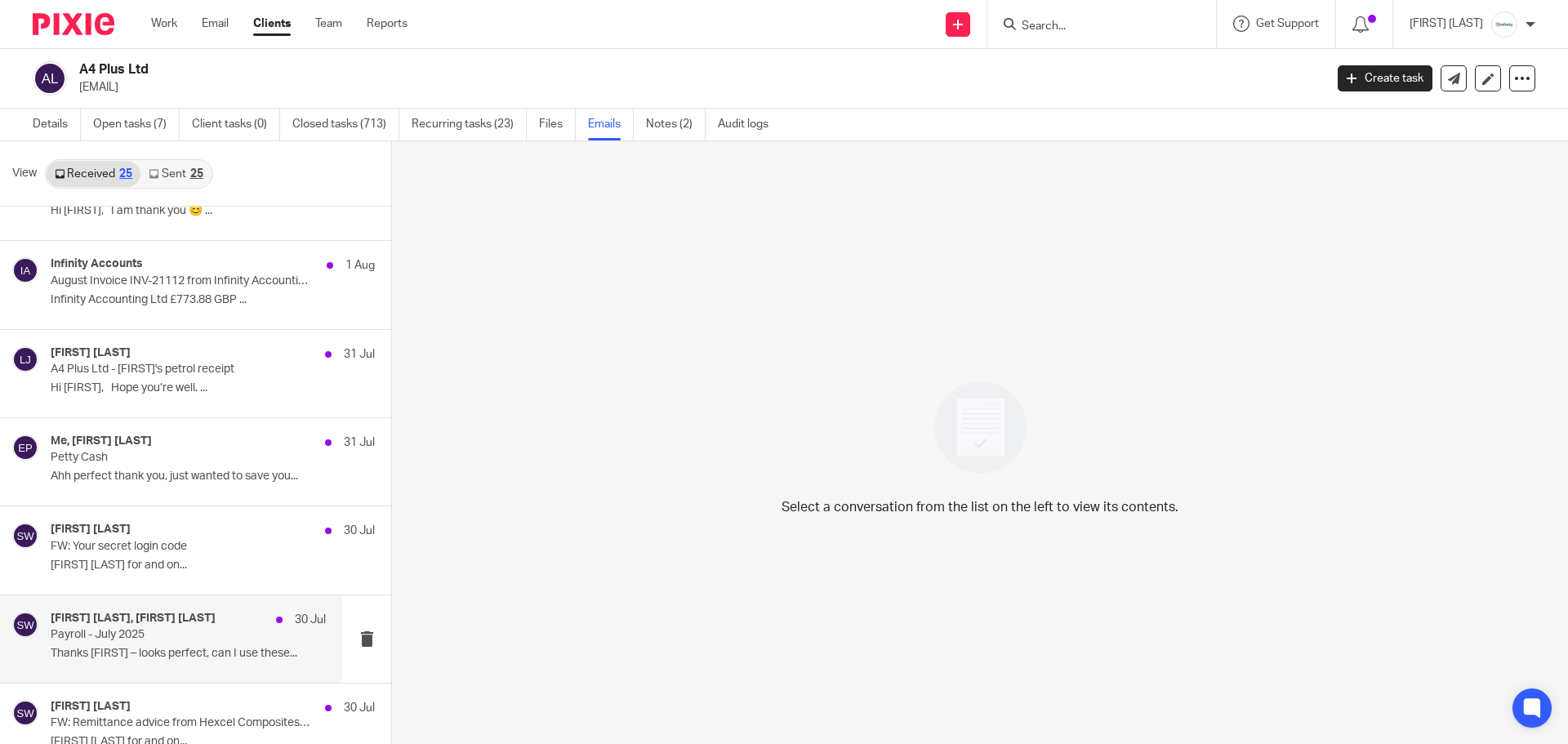 click on "30 Jul" at bounding box center [296, 620] 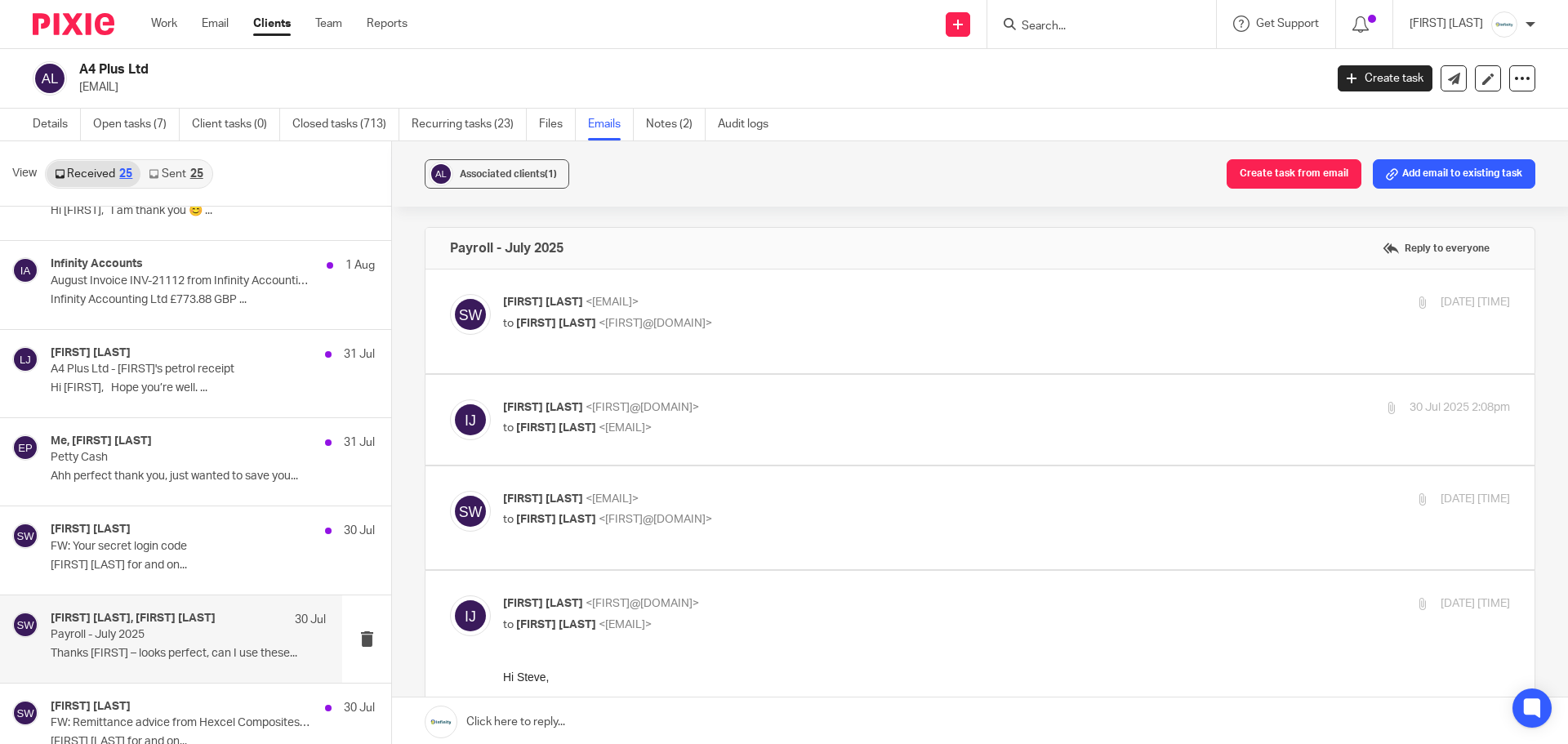 scroll, scrollTop: 0, scrollLeft: 0, axis: both 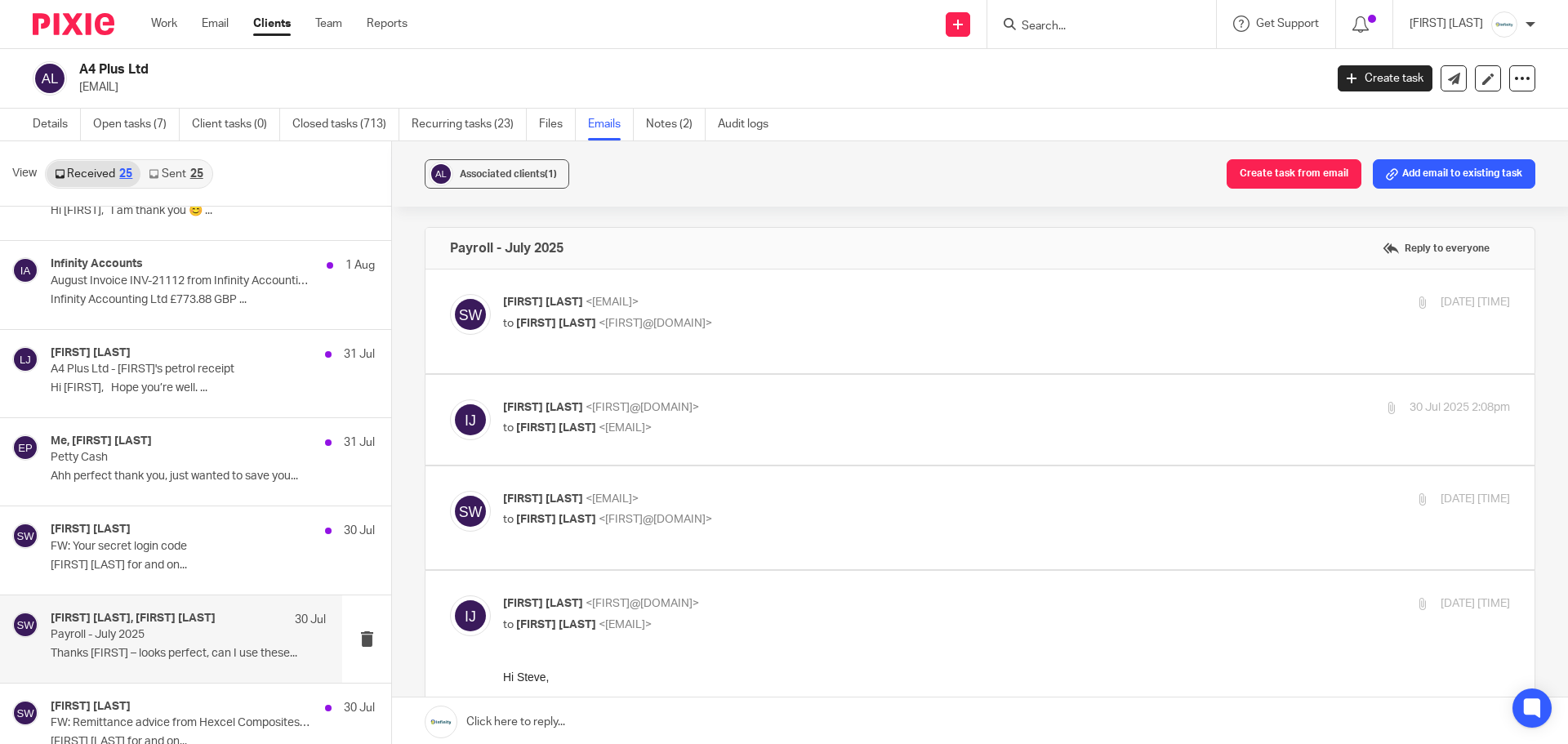 click on "<[FIRST]@[DOMAIN]>" at bounding box center (655, 323) 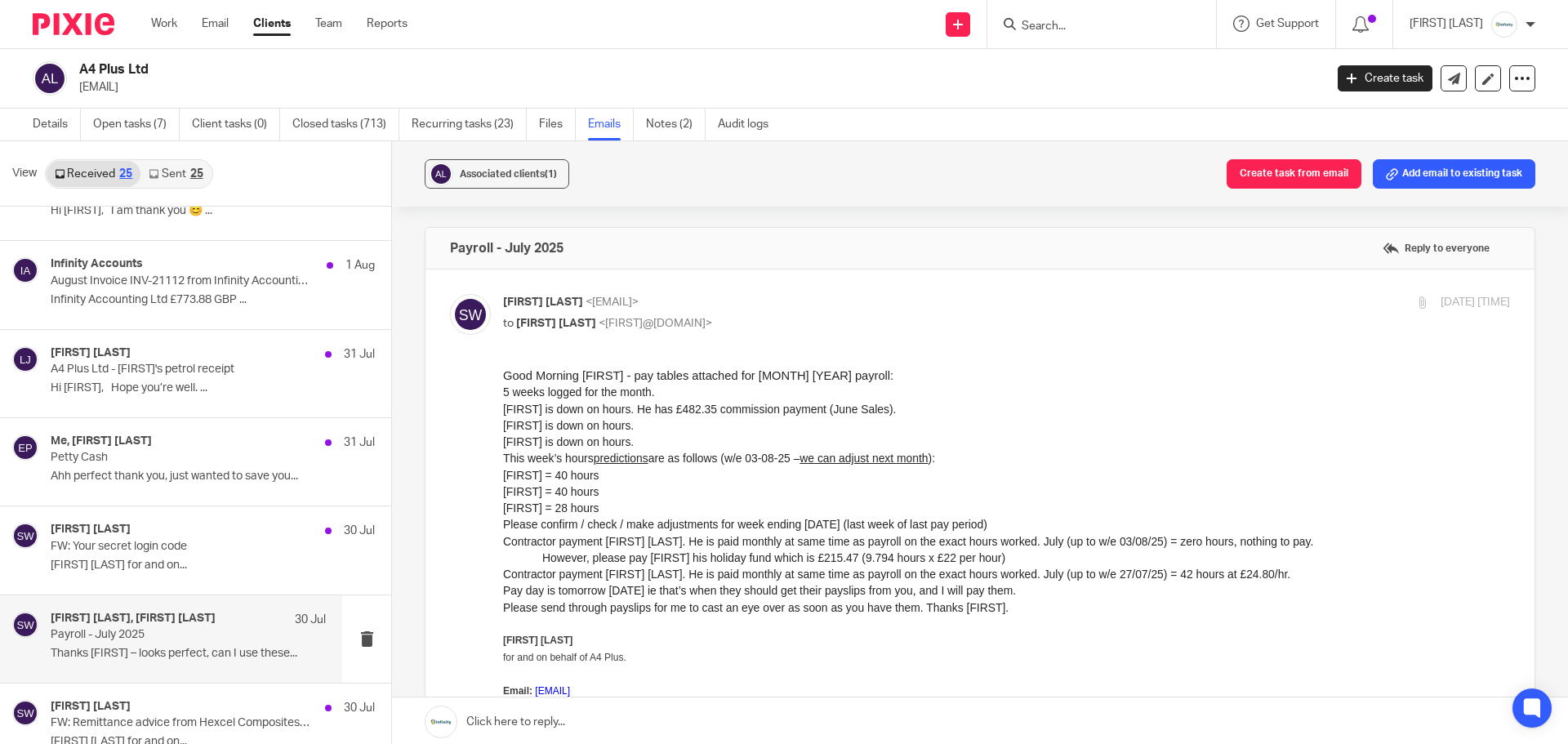 scroll, scrollTop: 0, scrollLeft: 0, axis: both 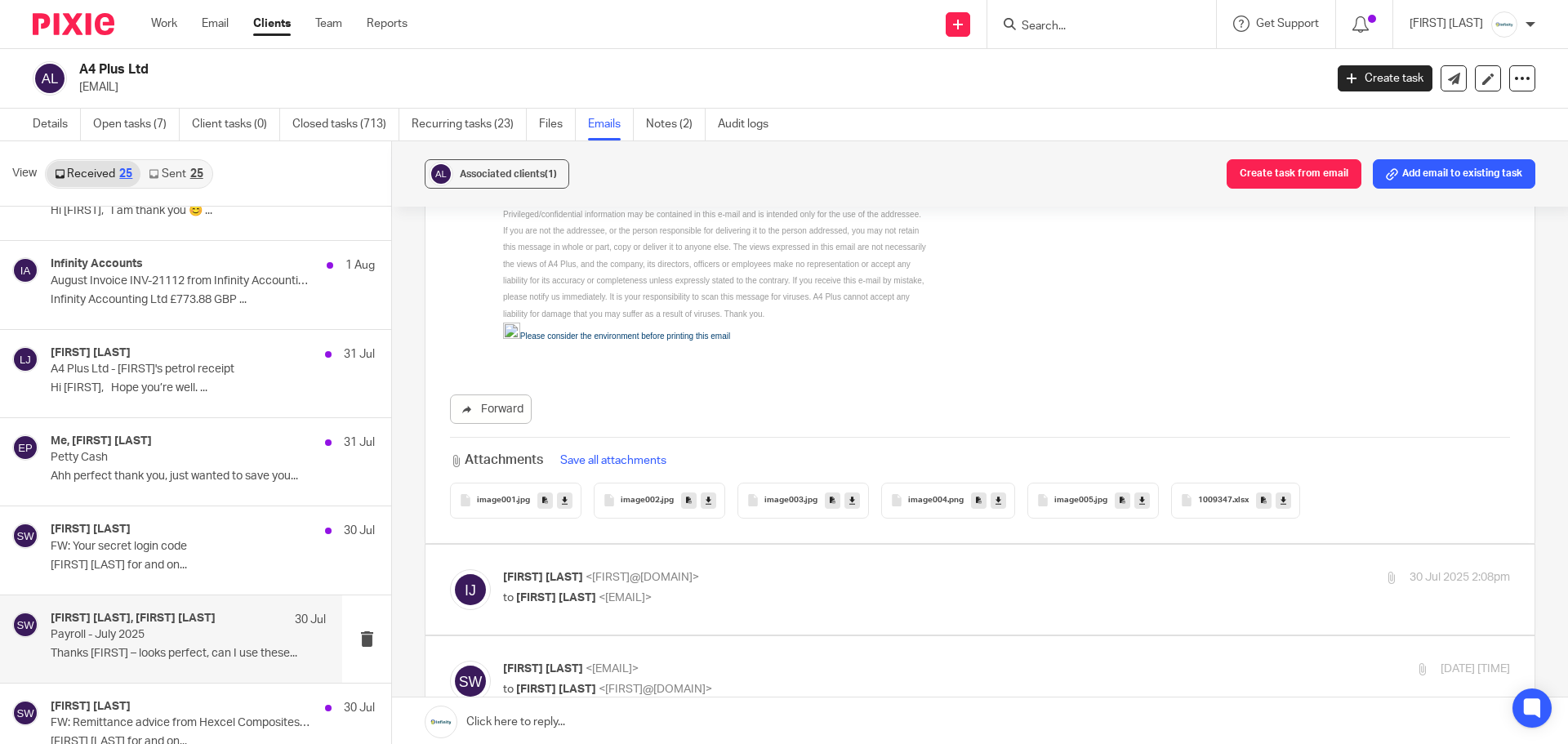 click on "1009347 .xlsx" at bounding box center (1236, 501) 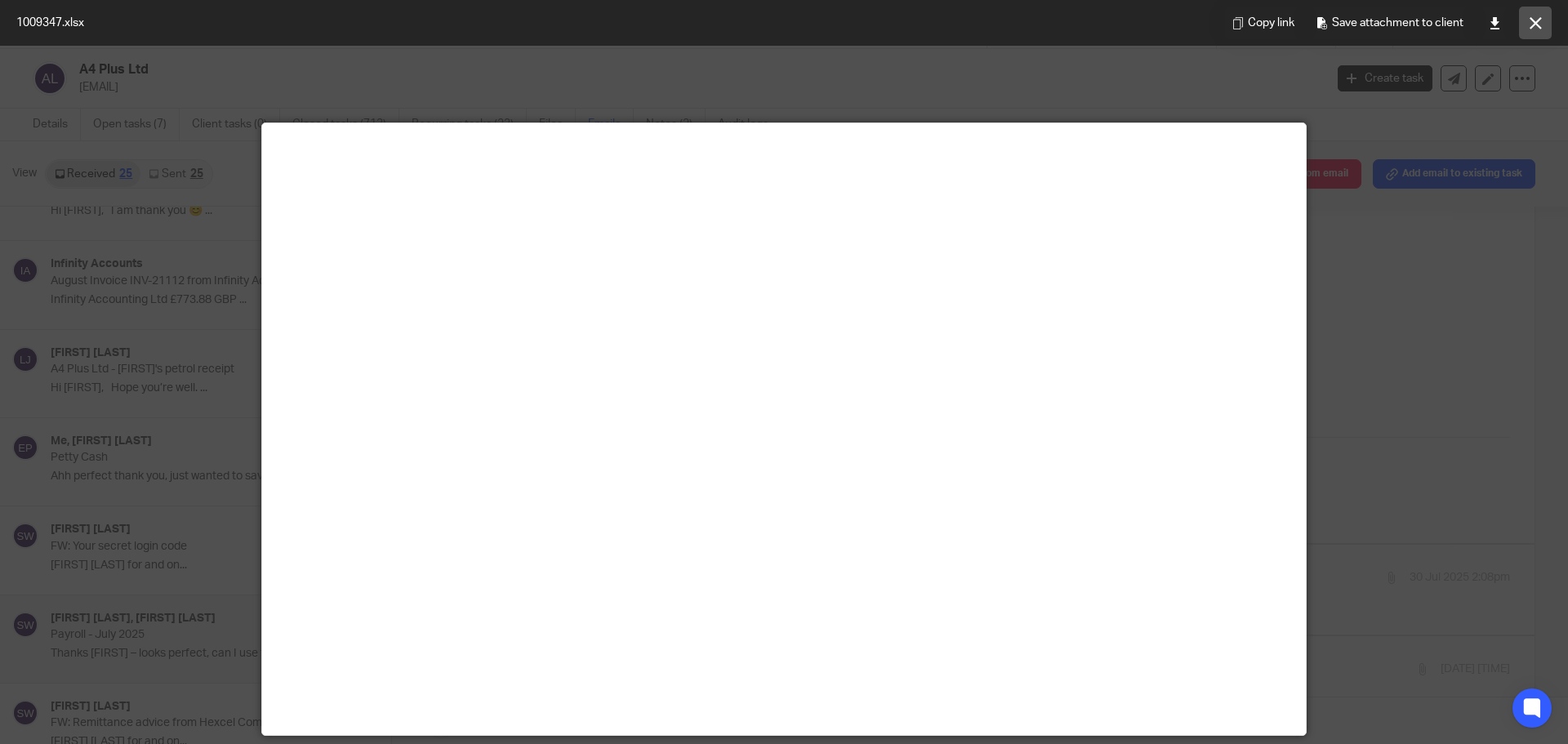 click at bounding box center (1535, 23) 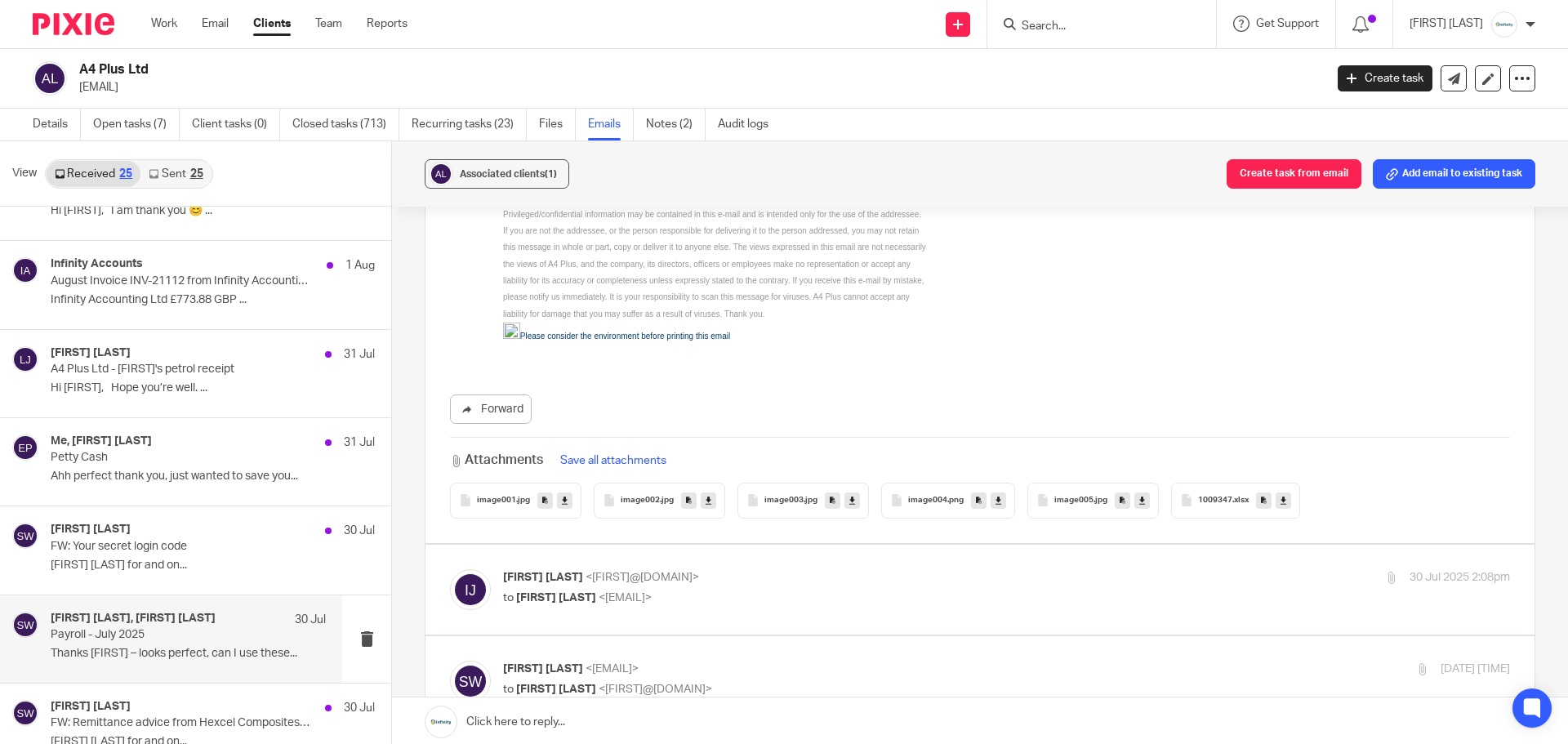 click at bounding box center [1283, 500] 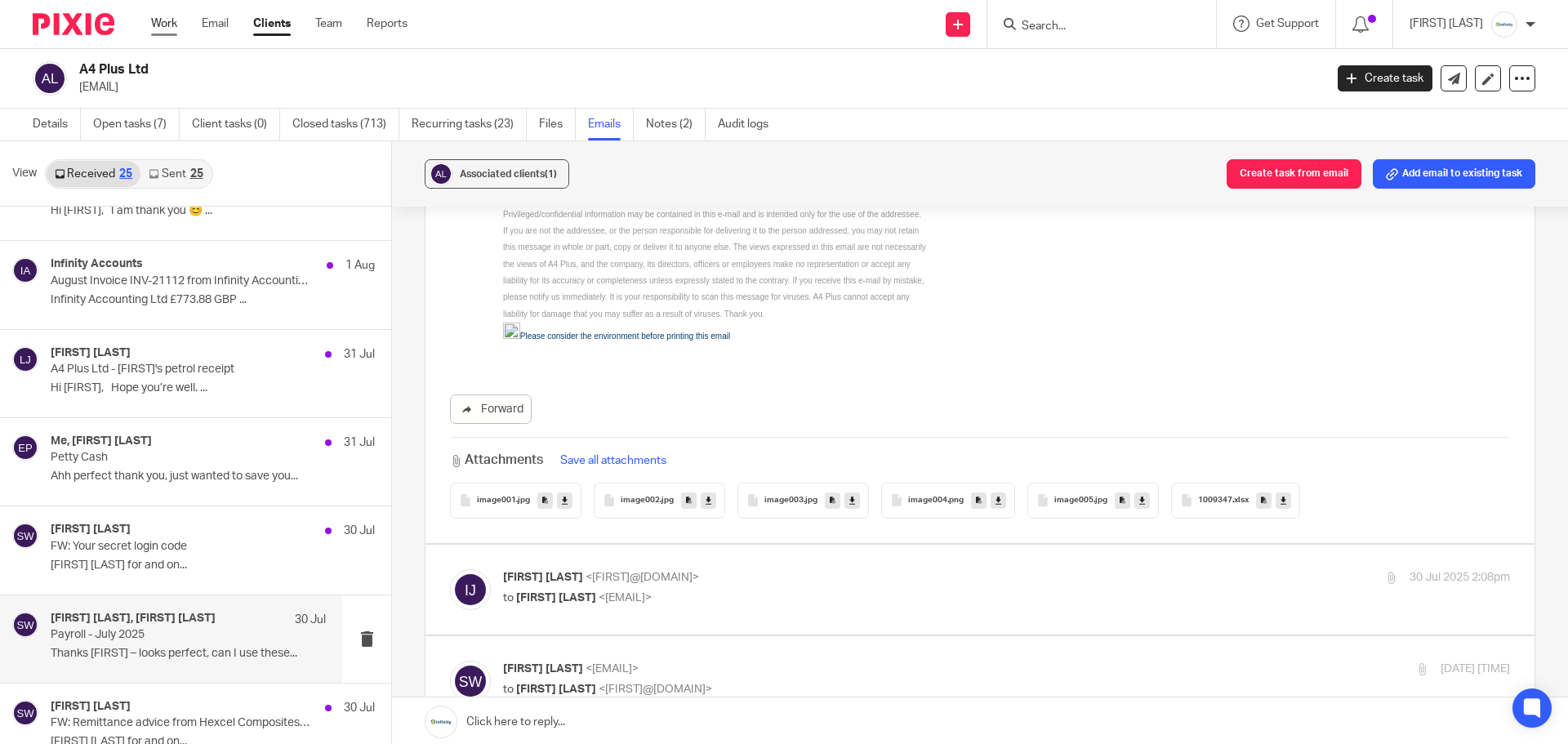 click on "Work" at bounding box center [164, 24] 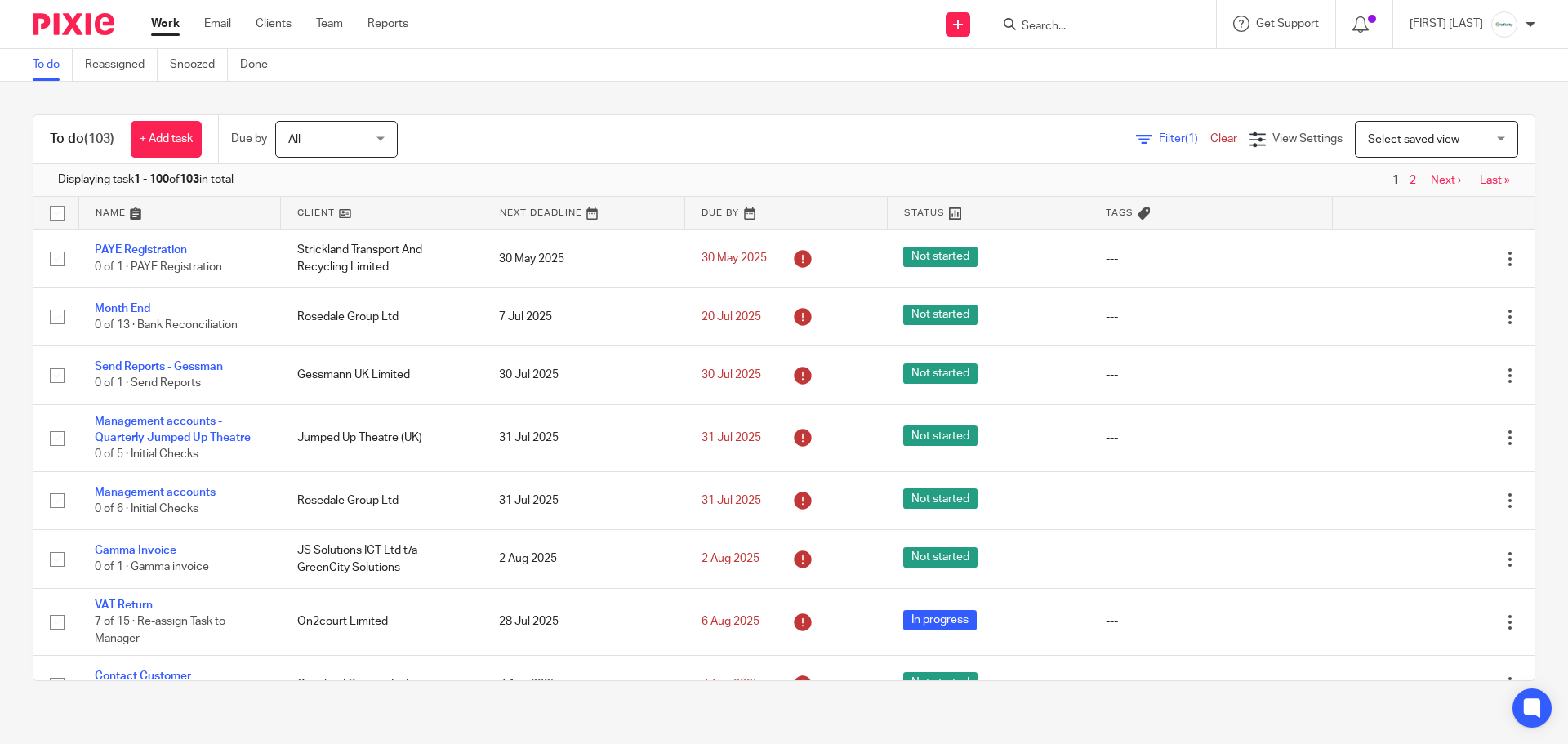scroll, scrollTop: 0, scrollLeft: 0, axis: both 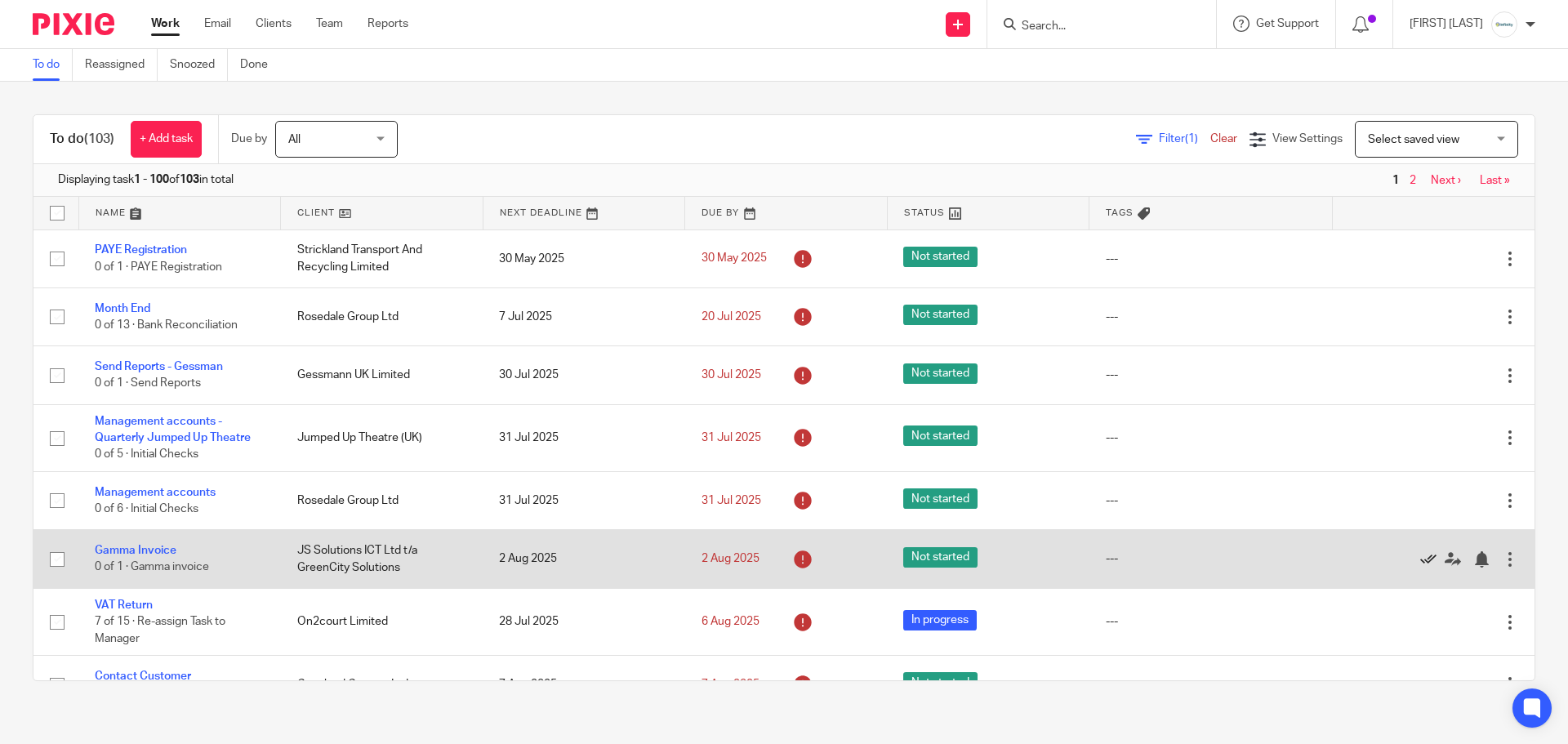 click at bounding box center (1428, 559) 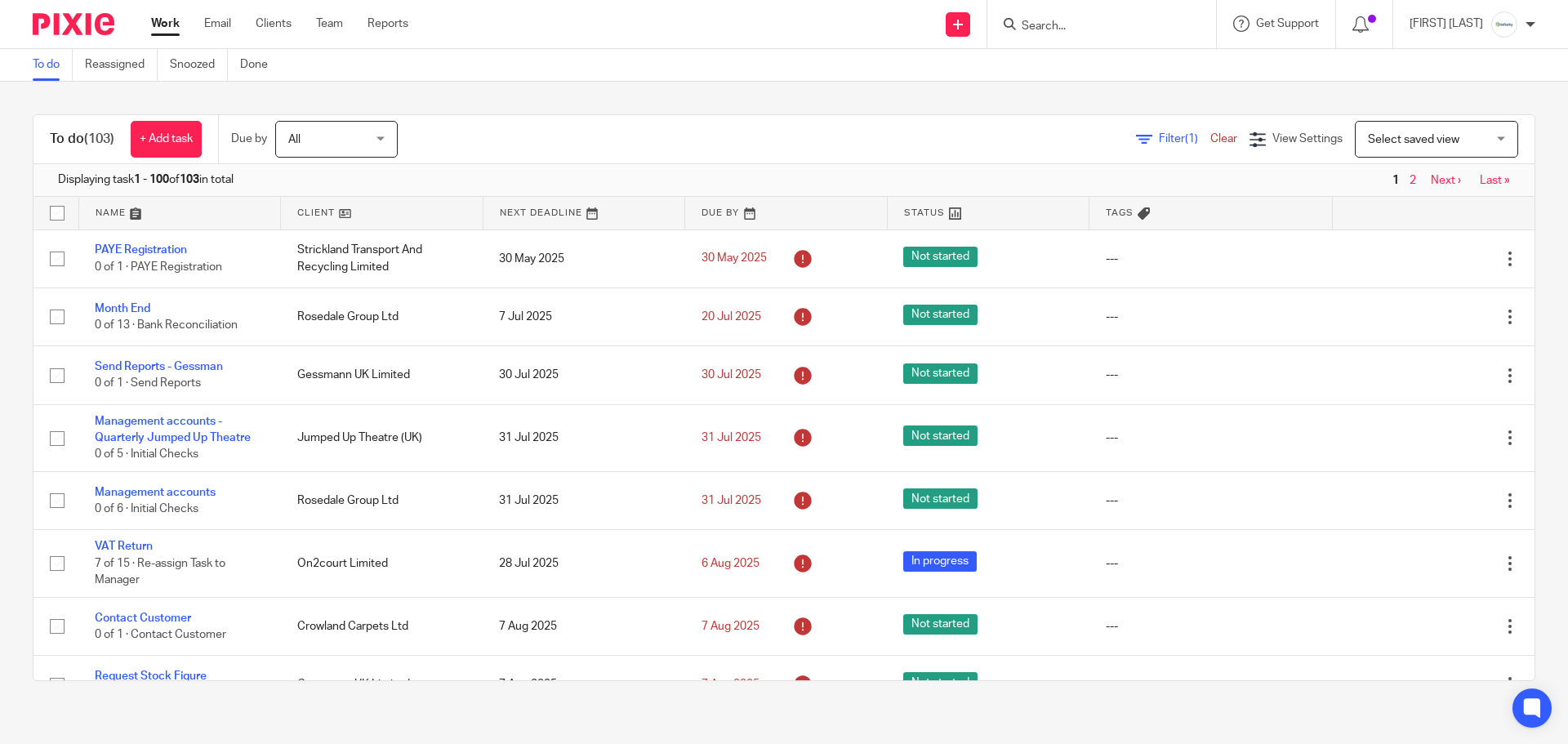 scroll, scrollTop: 0, scrollLeft: 0, axis: both 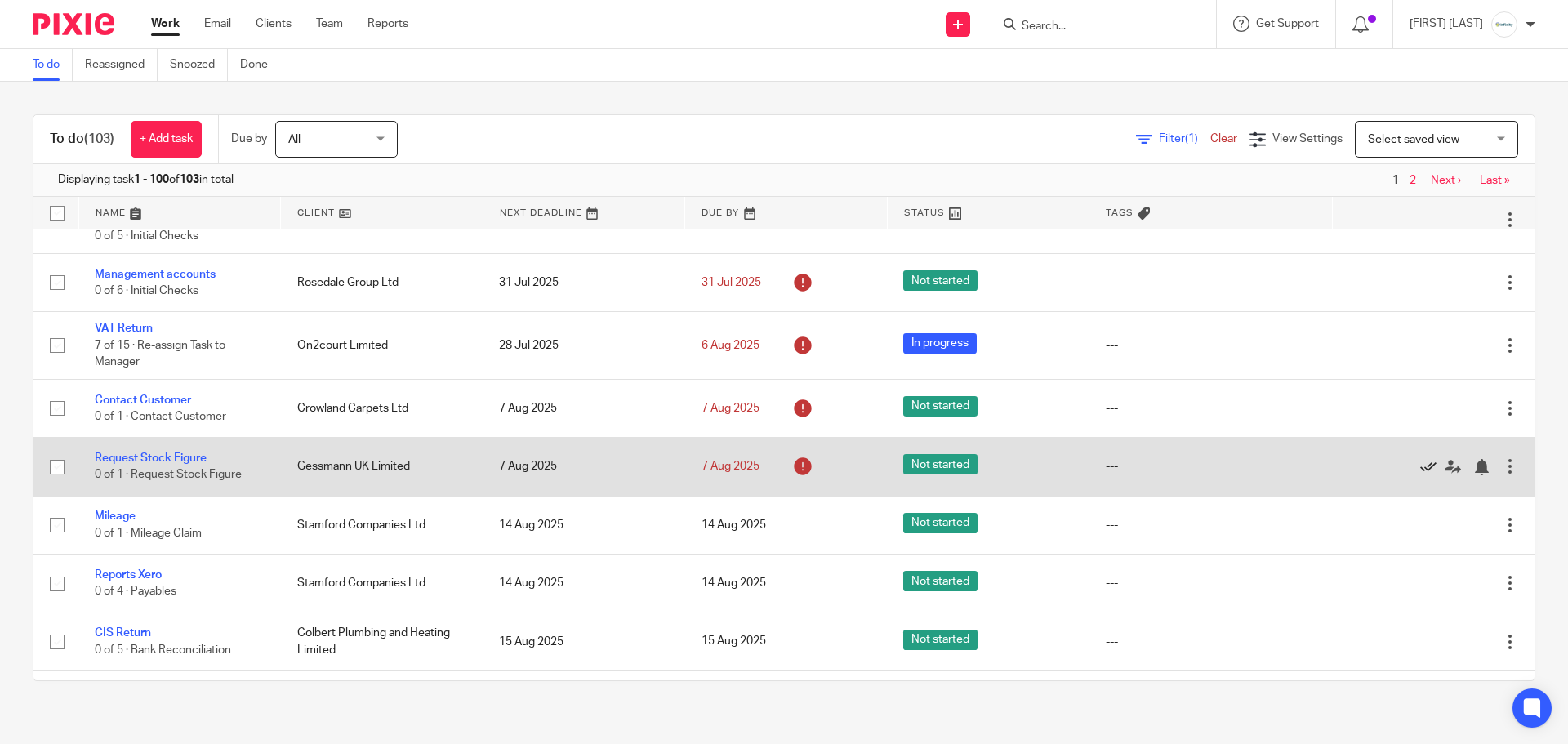 click 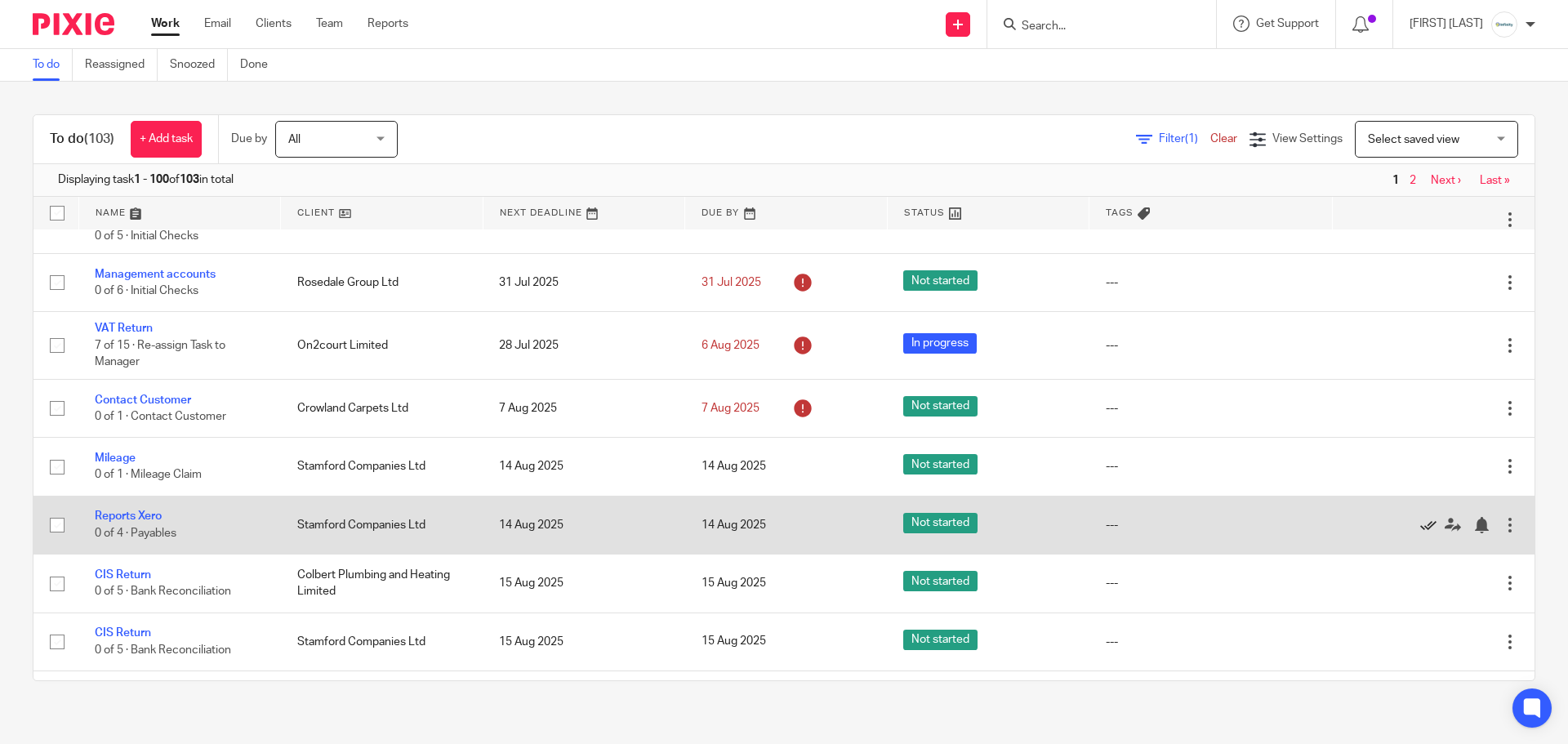 click 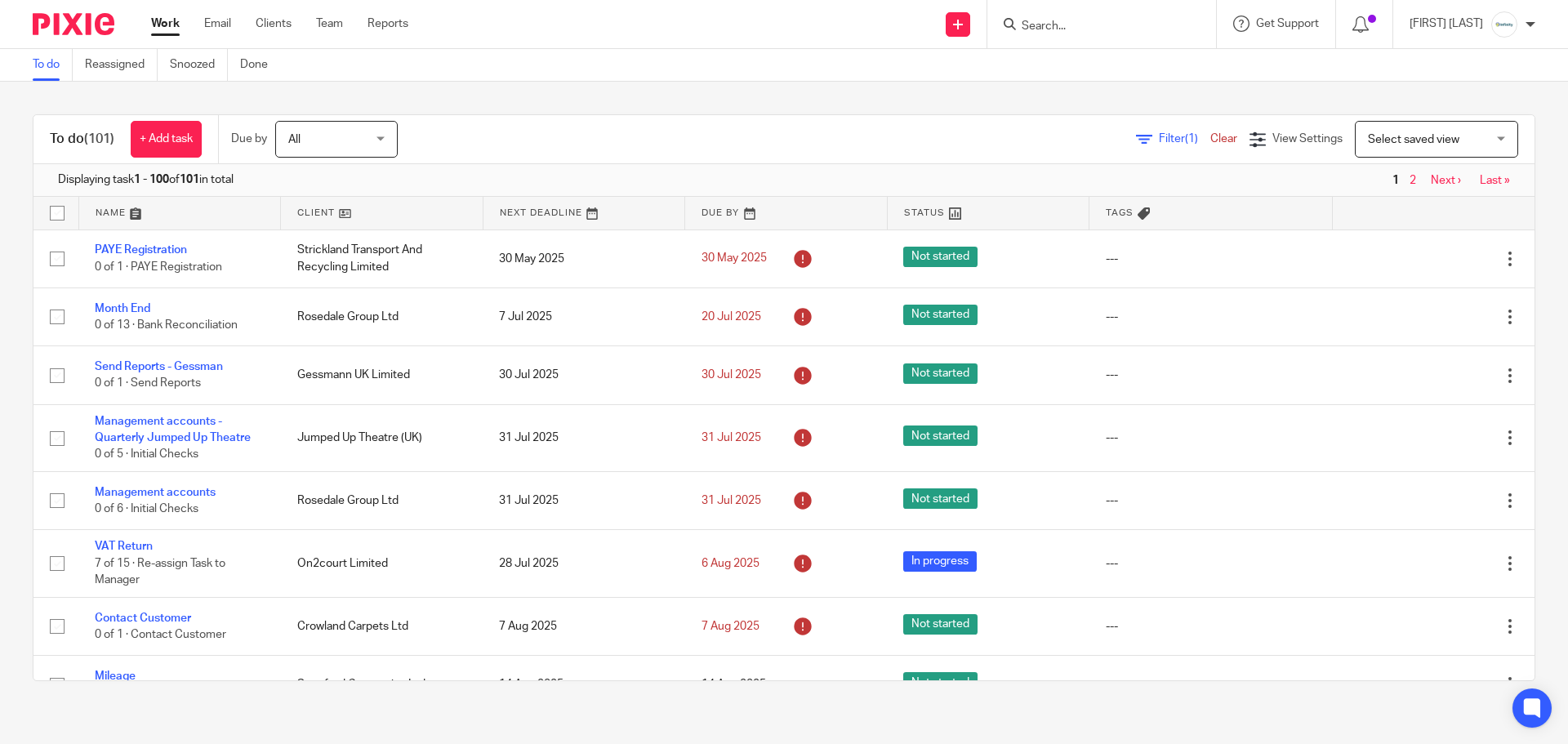 scroll, scrollTop: 0, scrollLeft: 0, axis: both 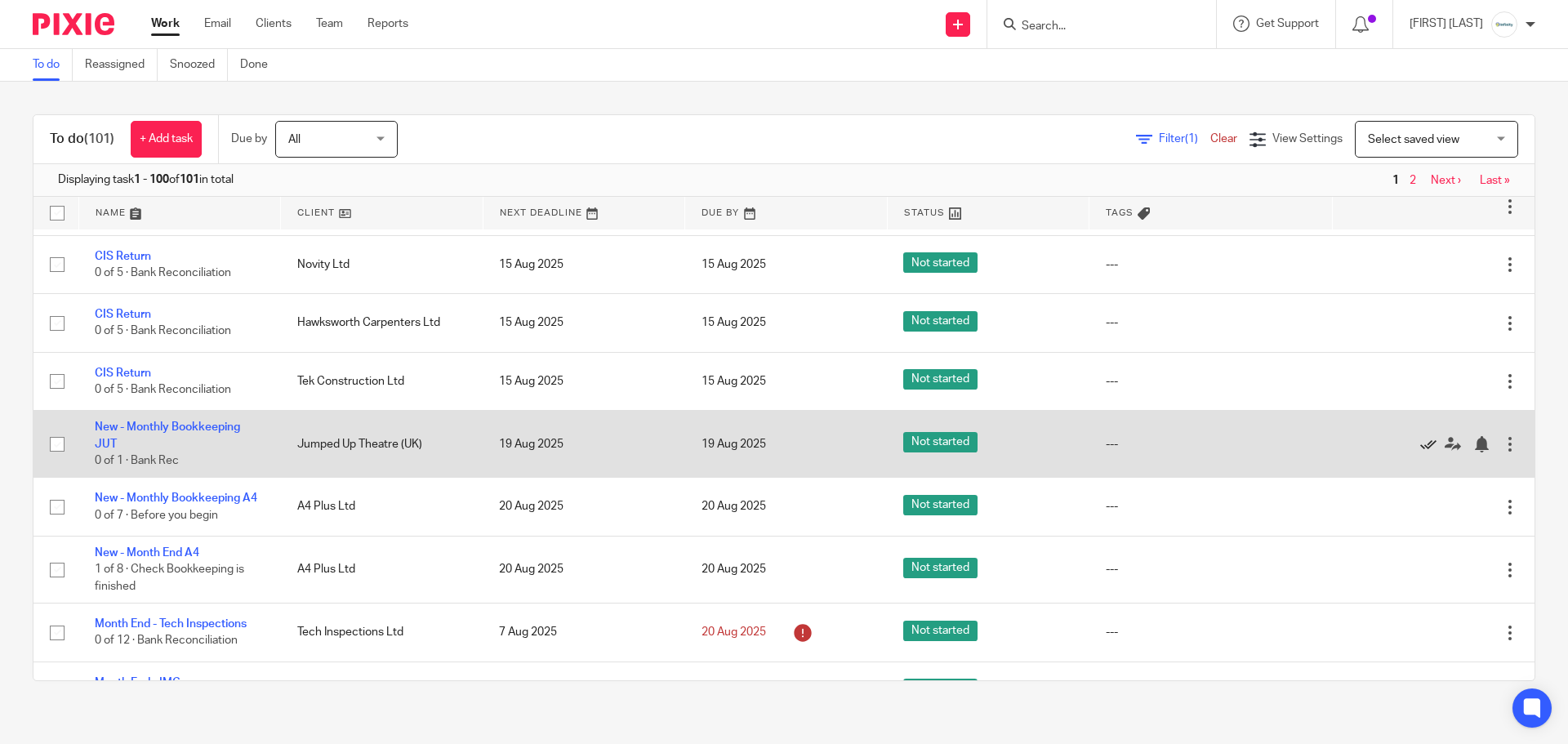 click 